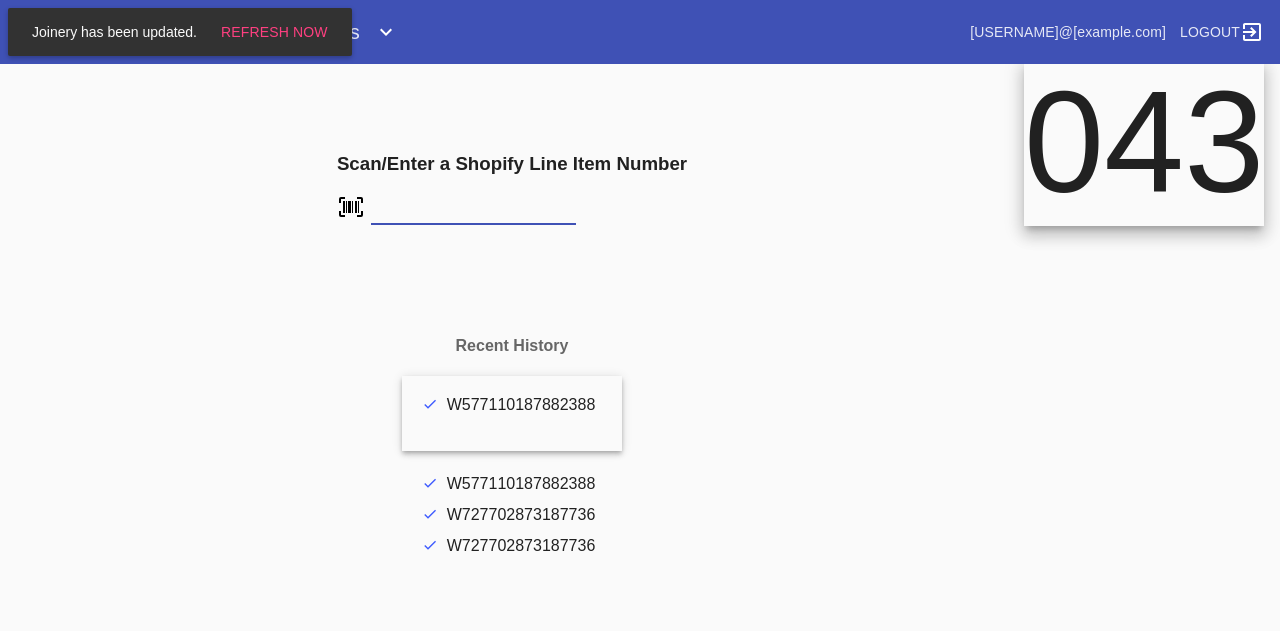 scroll, scrollTop: 0, scrollLeft: 0, axis: both 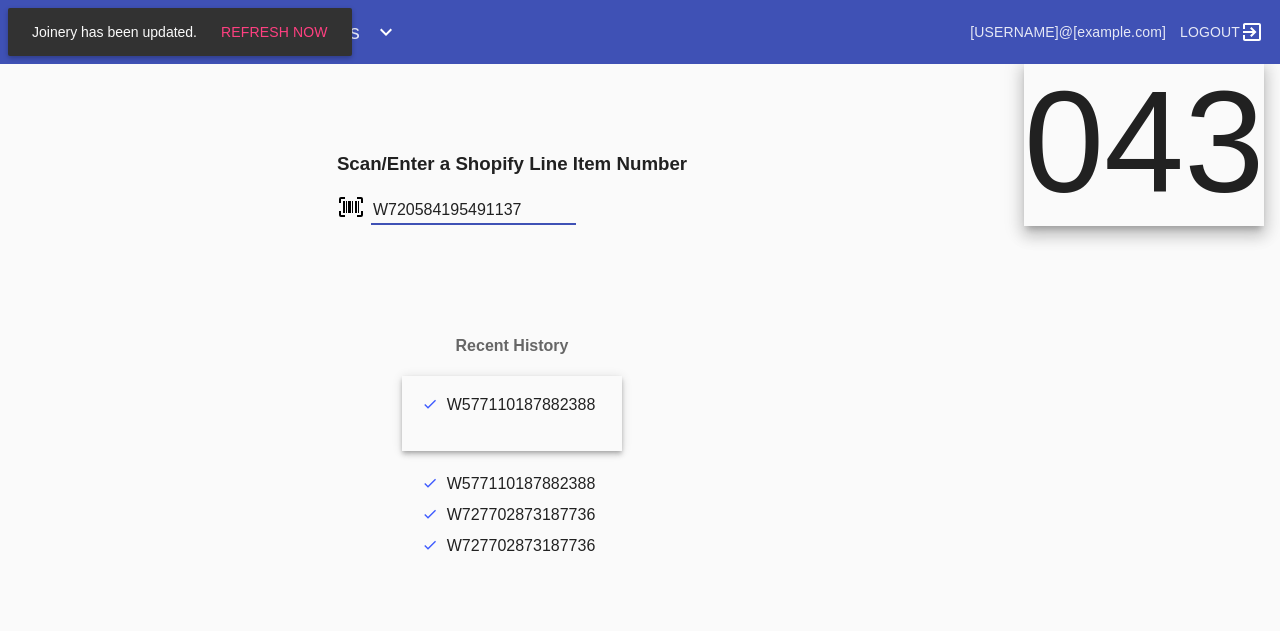 type on "W720584195491137" 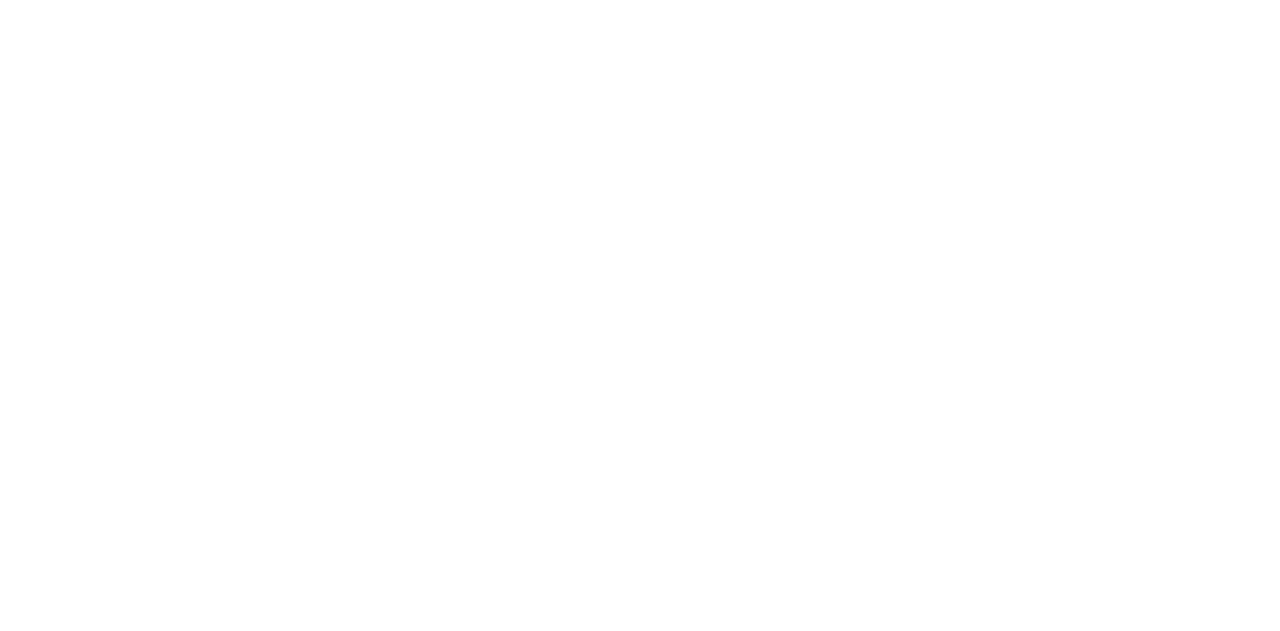 scroll, scrollTop: 0, scrollLeft: 0, axis: both 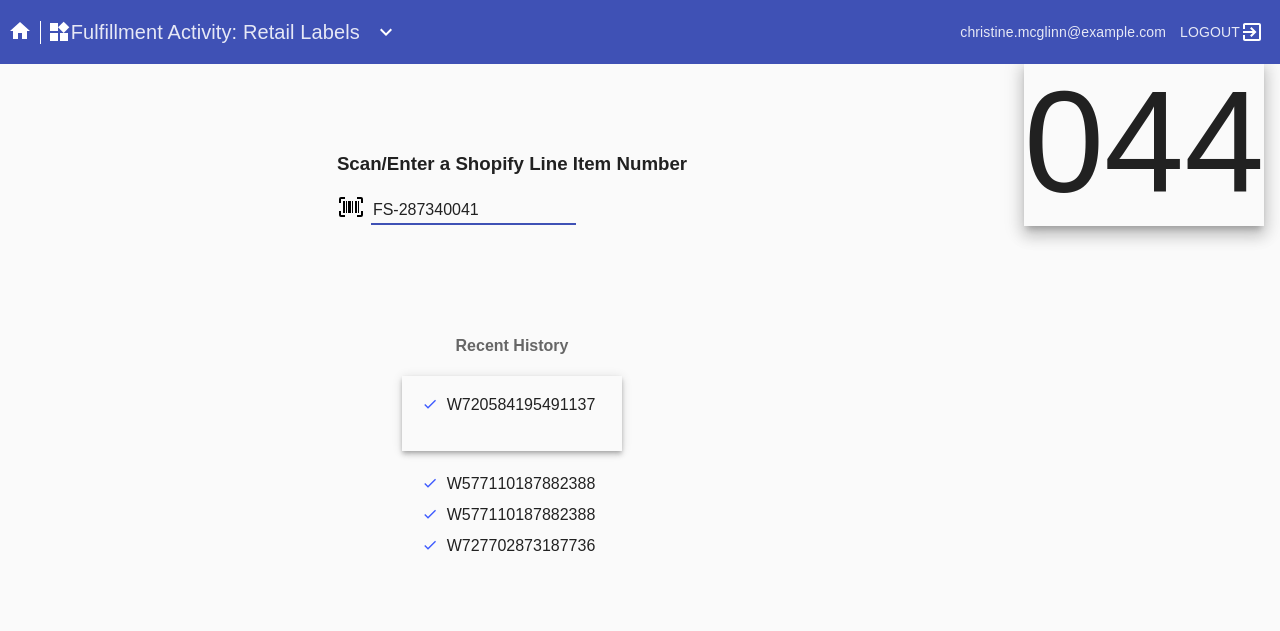 type on "FS-287340041" 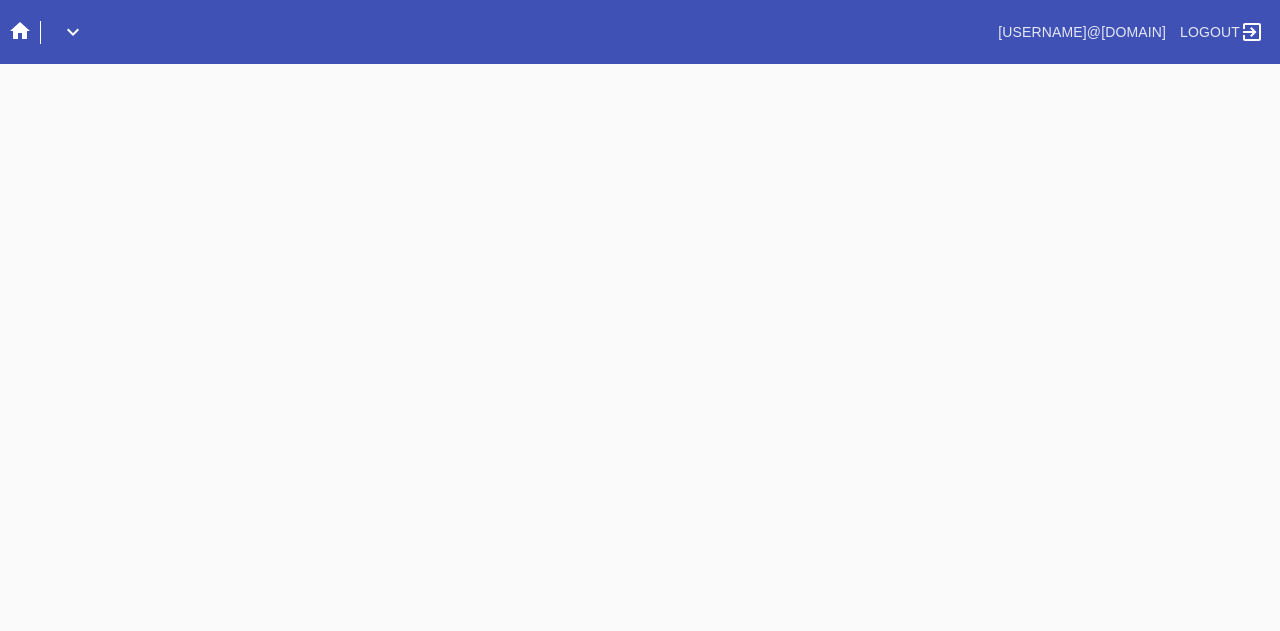 scroll, scrollTop: 0, scrollLeft: 0, axis: both 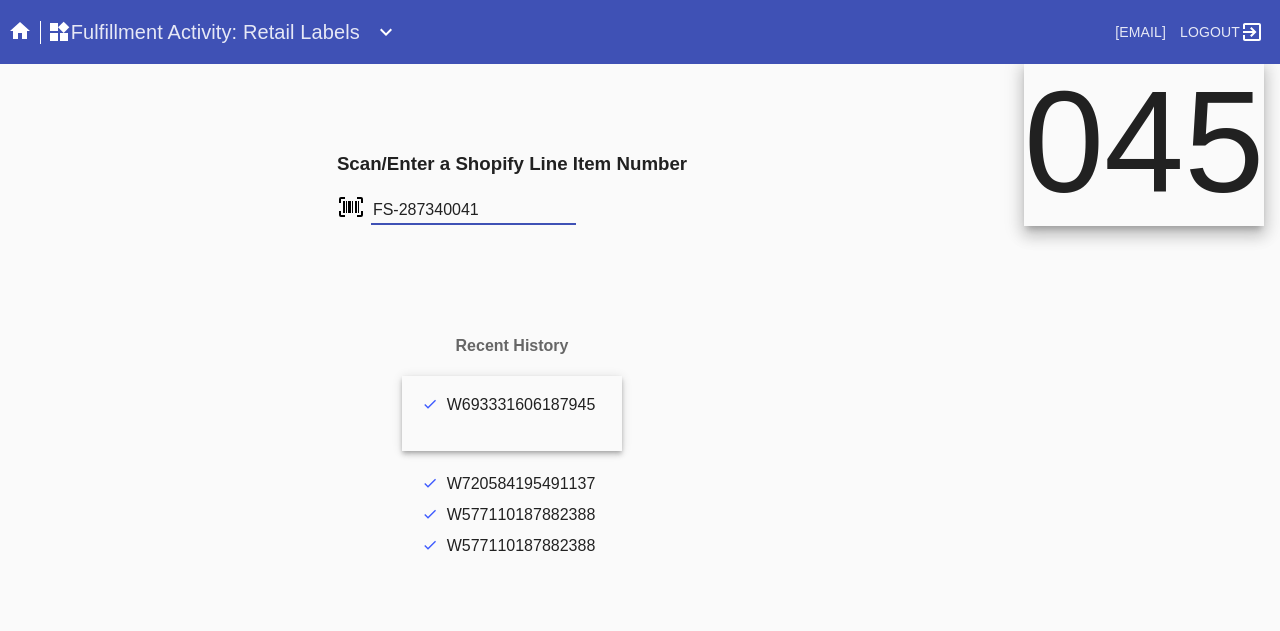 type on "FS-287340041" 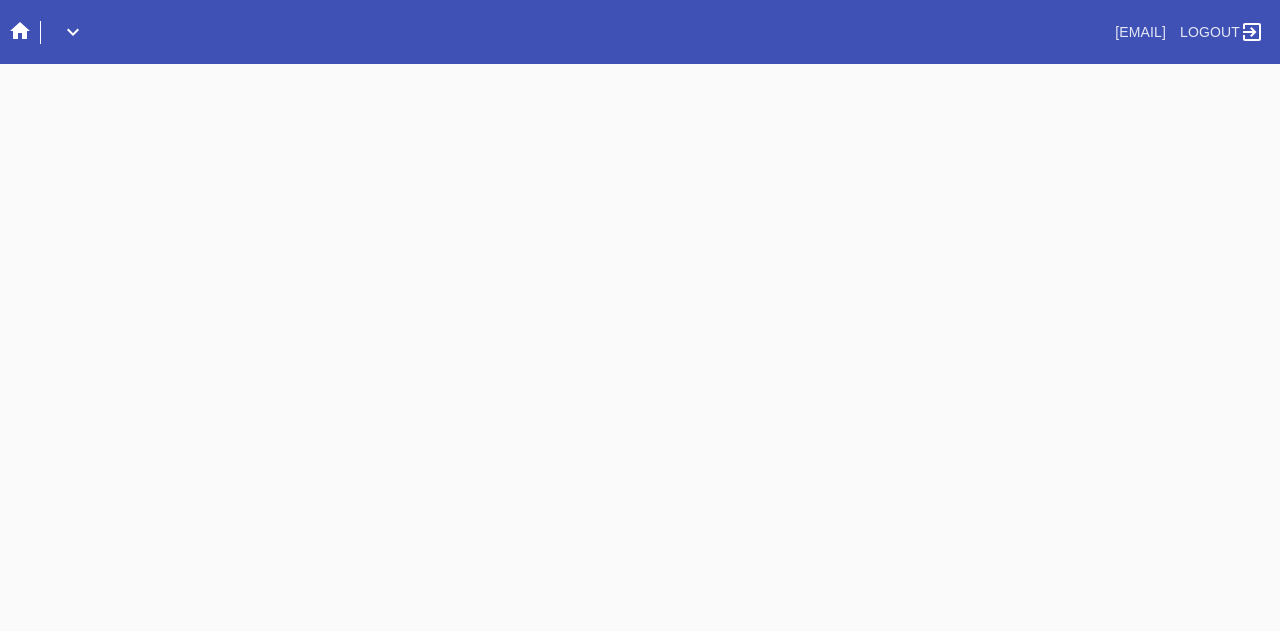 scroll, scrollTop: 0, scrollLeft: 0, axis: both 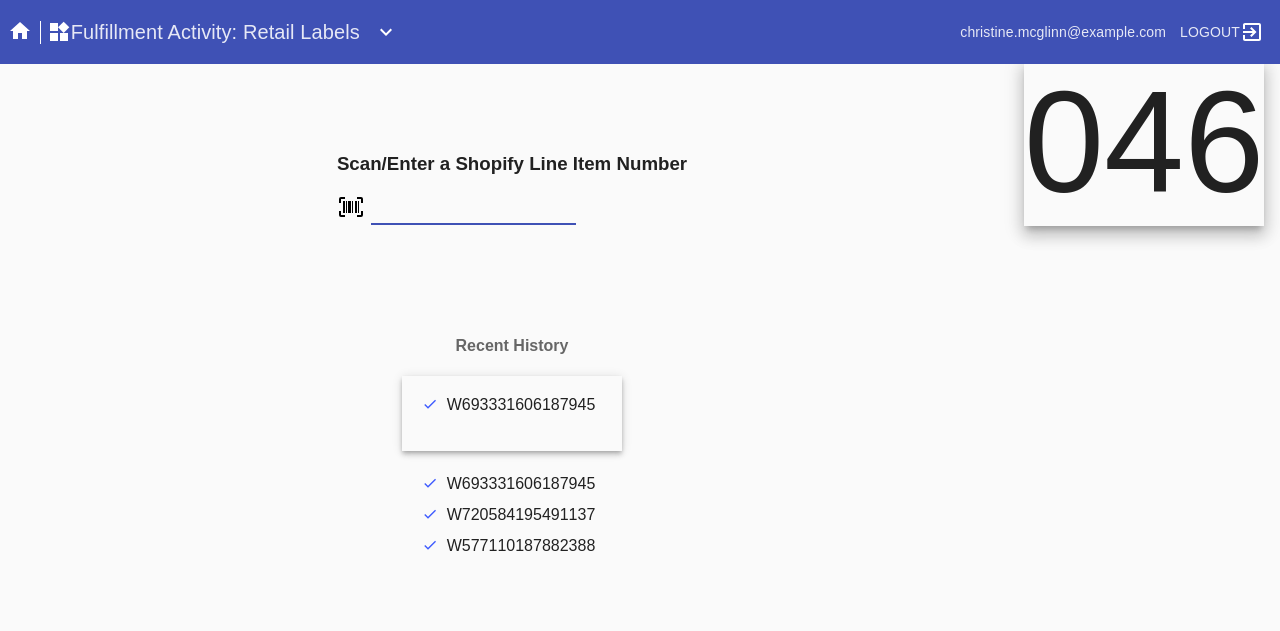 type on "L7764115" 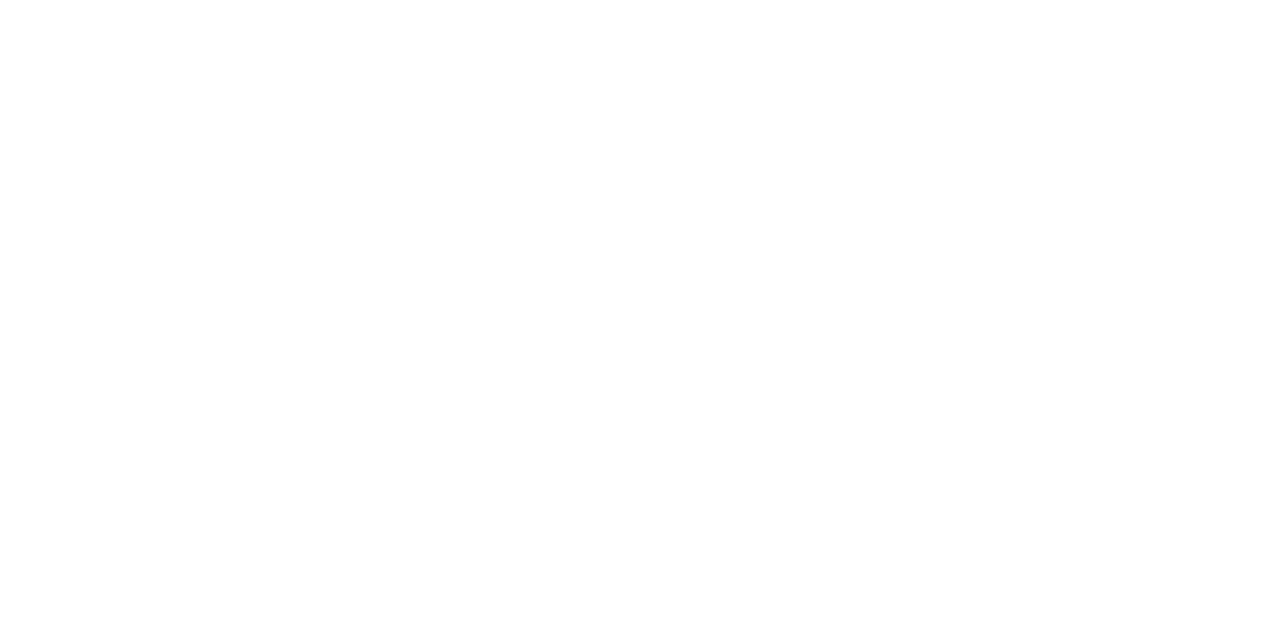 scroll, scrollTop: 0, scrollLeft: 0, axis: both 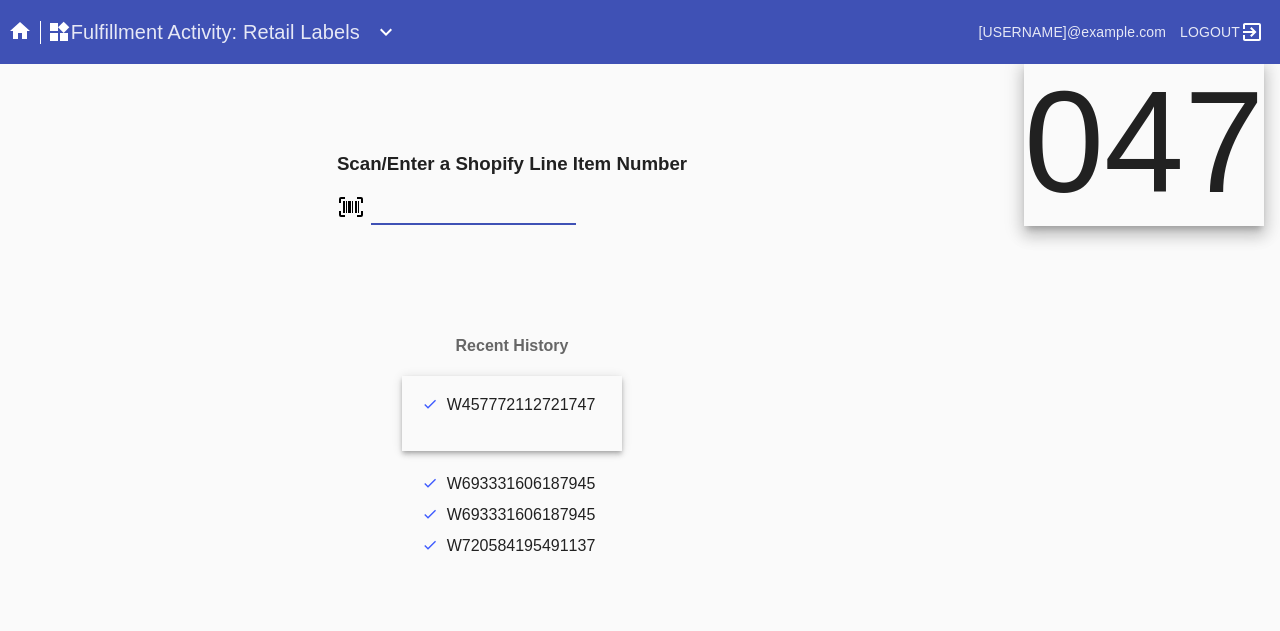 type on "L7764115" 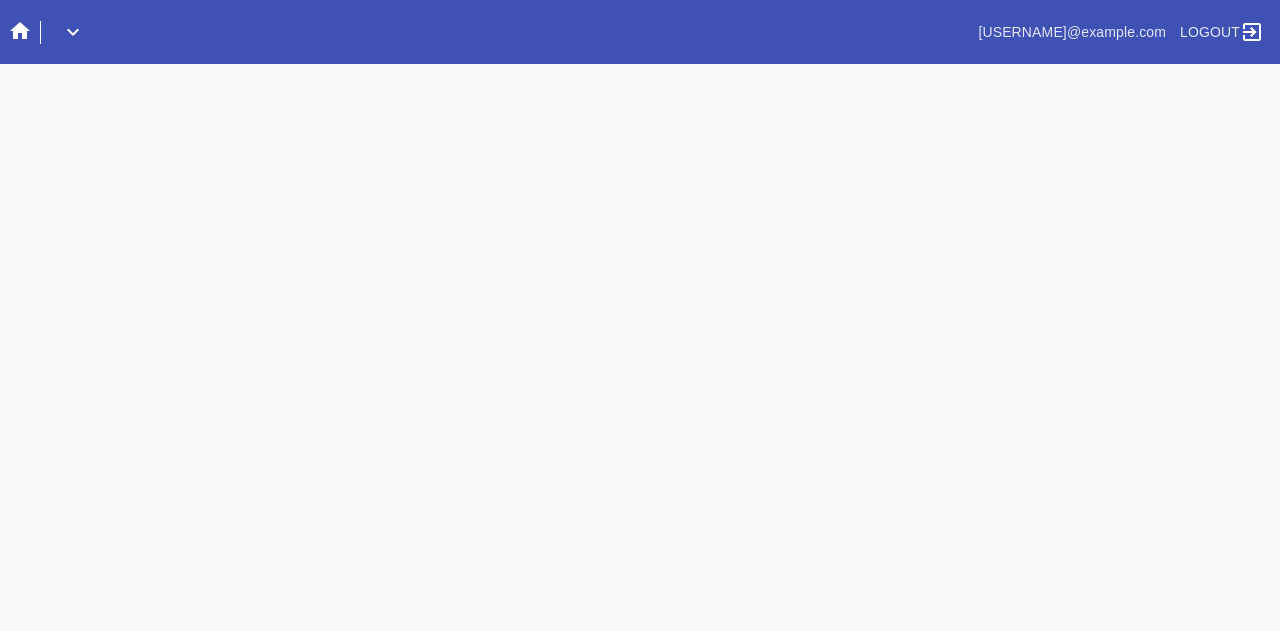 scroll, scrollTop: 0, scrollLeft: 0, axis: both 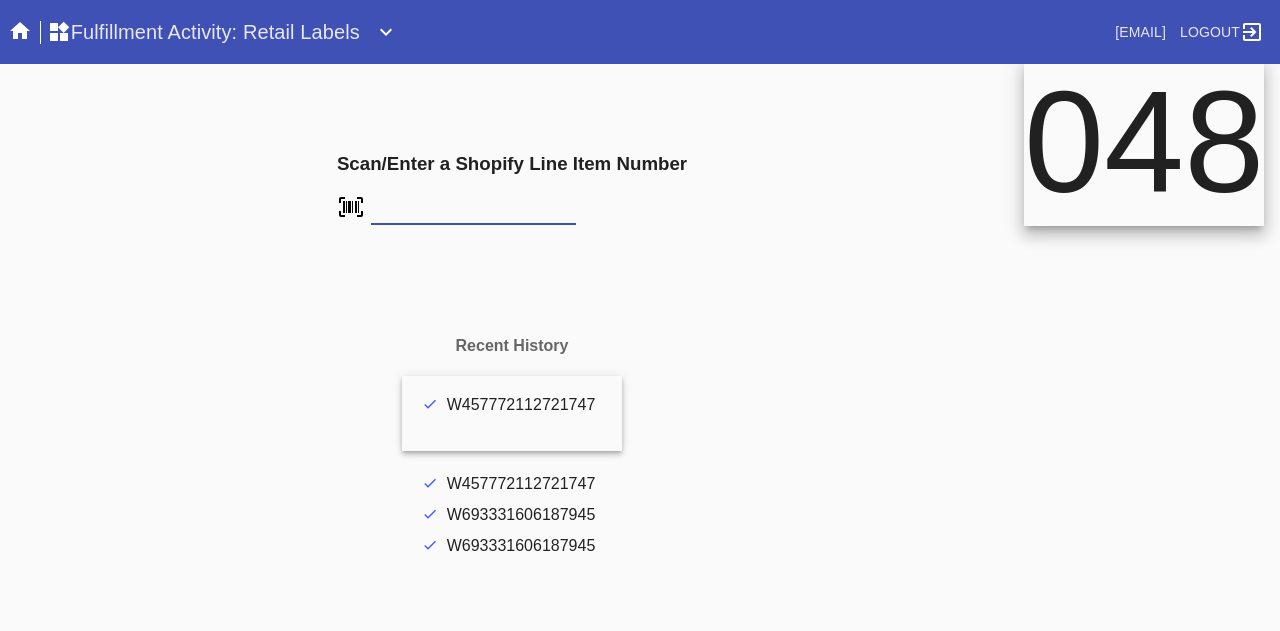type on "L7204026" 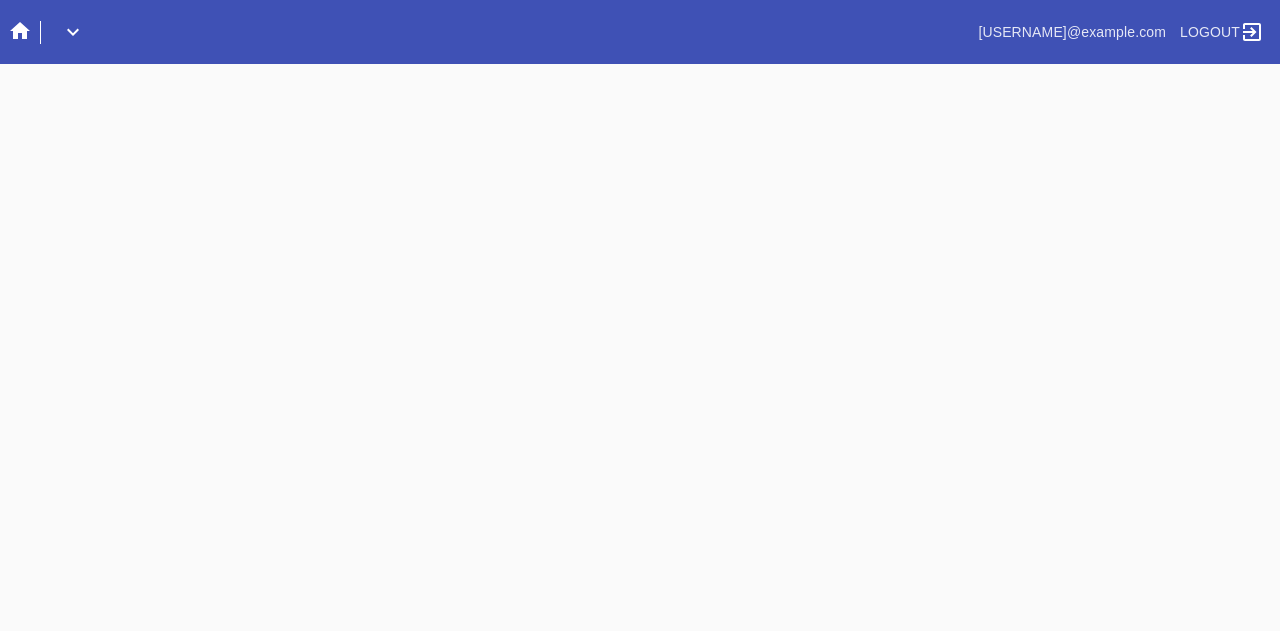 scroll, scrollTop: 0, scrollLeft: 0, axis: both 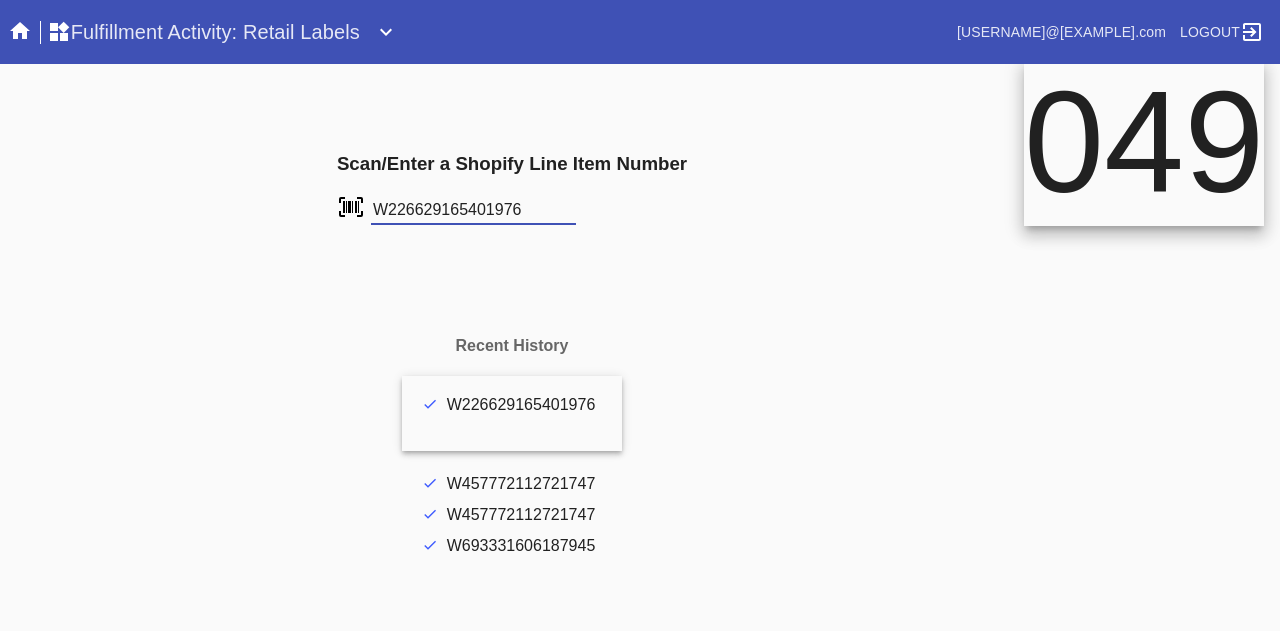 type on "W226629165401976" 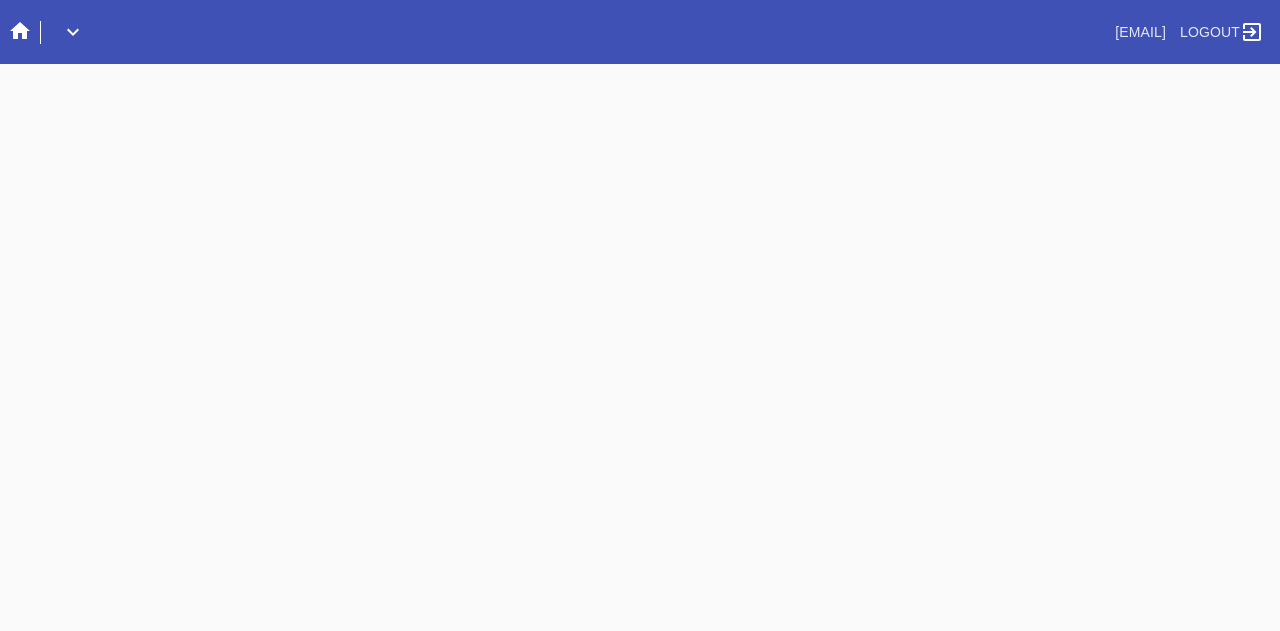 scroll, scrollTop: 0, scrollLeft: 0, axis: both 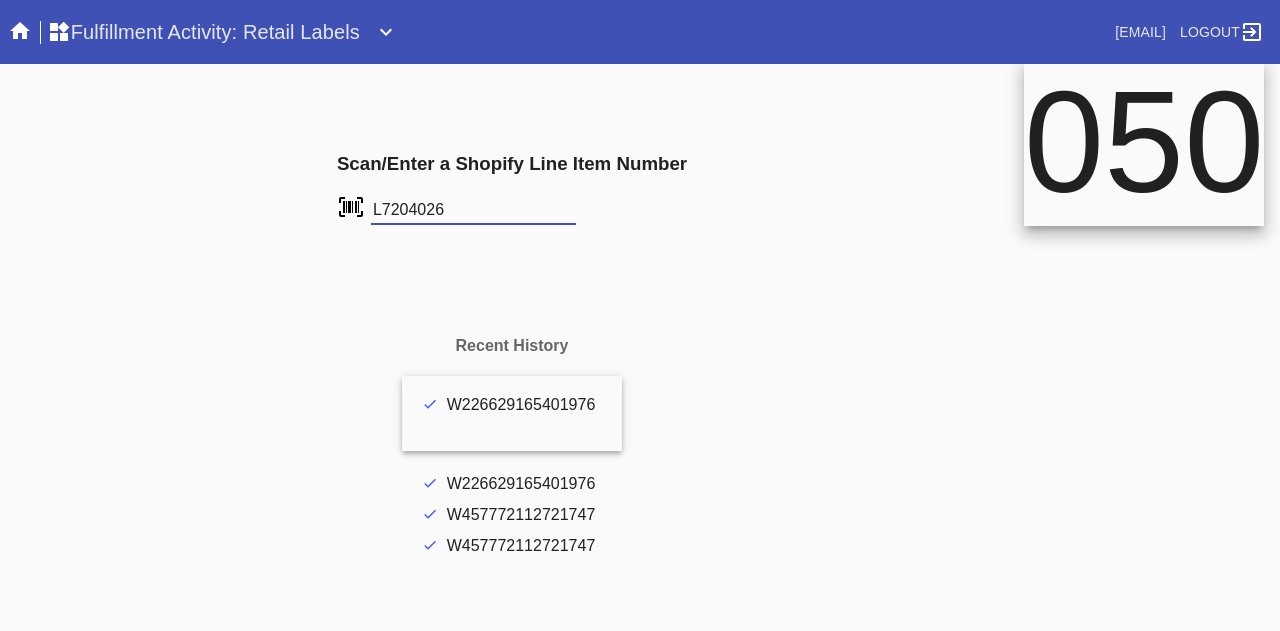 type on "L7204026" 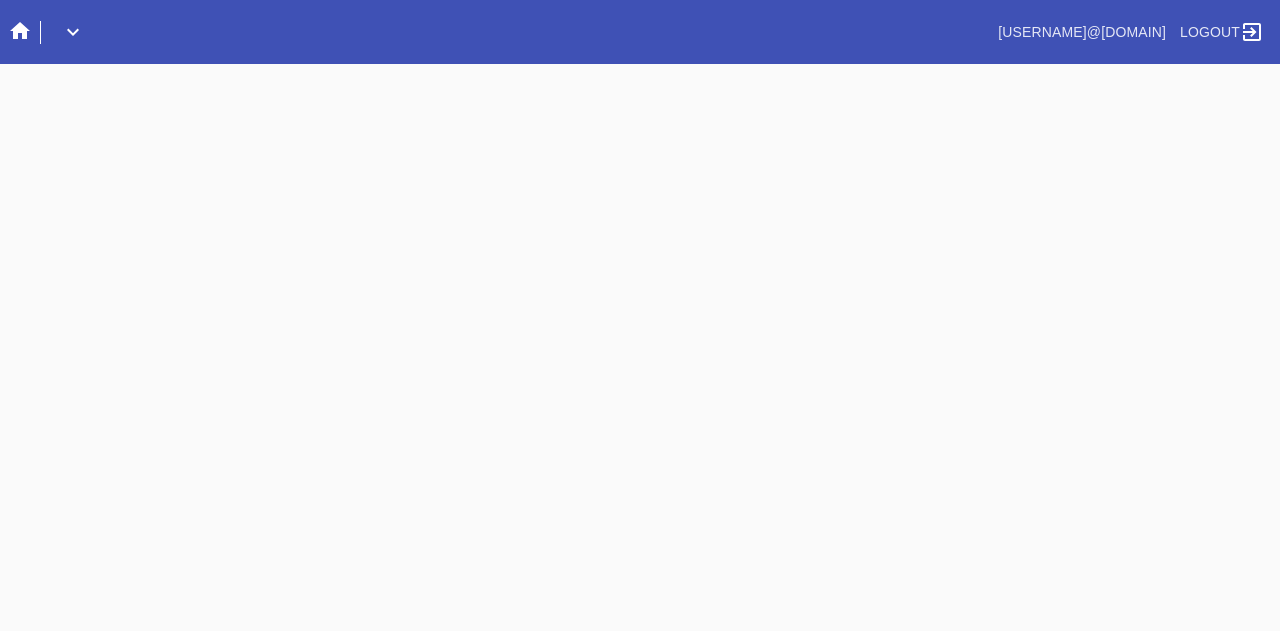 scroll, scrollTop: 0, scrollLeft: 0, axis: both 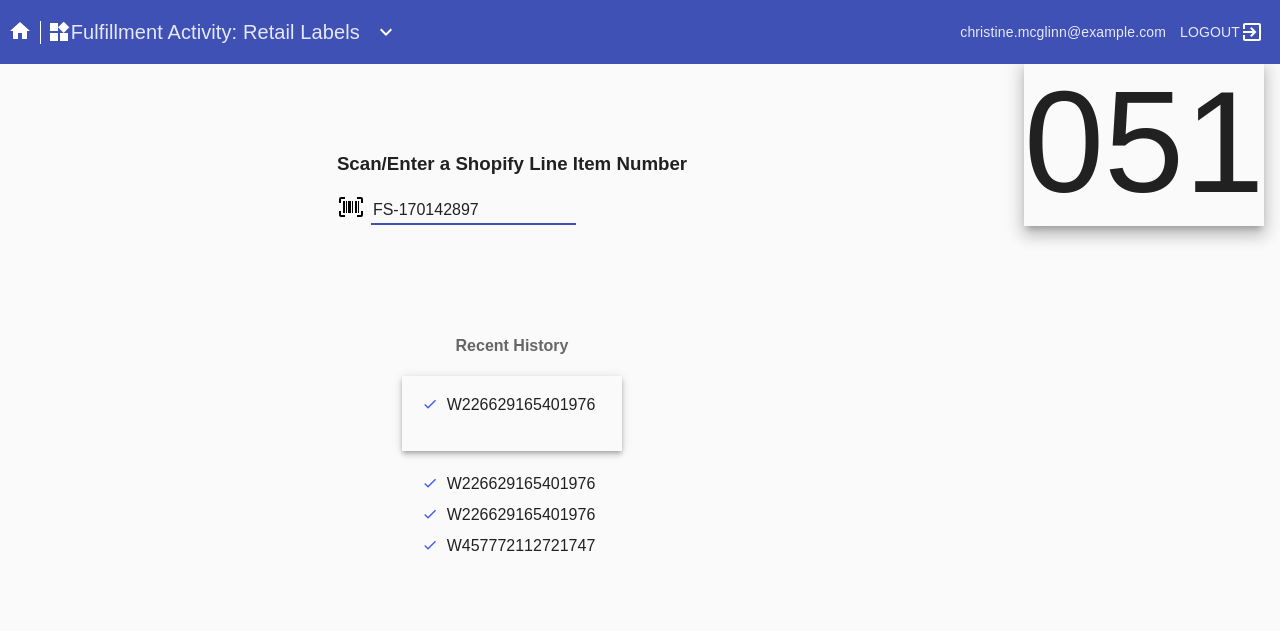 type on "FS-170142897" 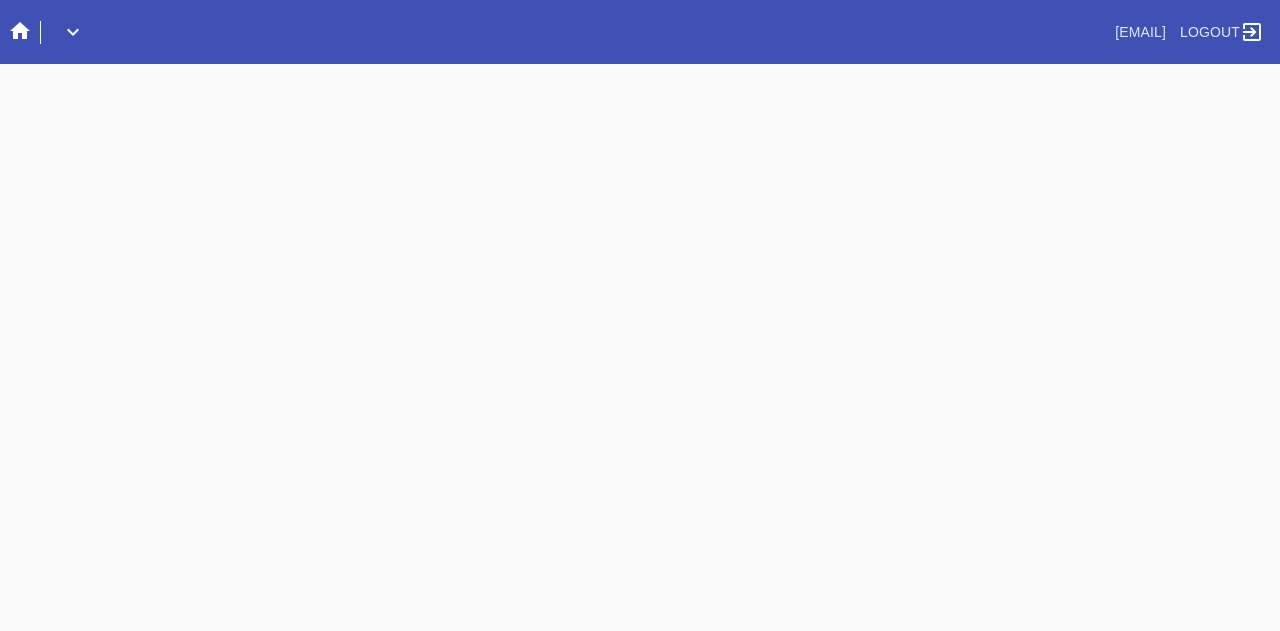 scroll, scrollTop: 0, scrollLeft: 0, axis: both 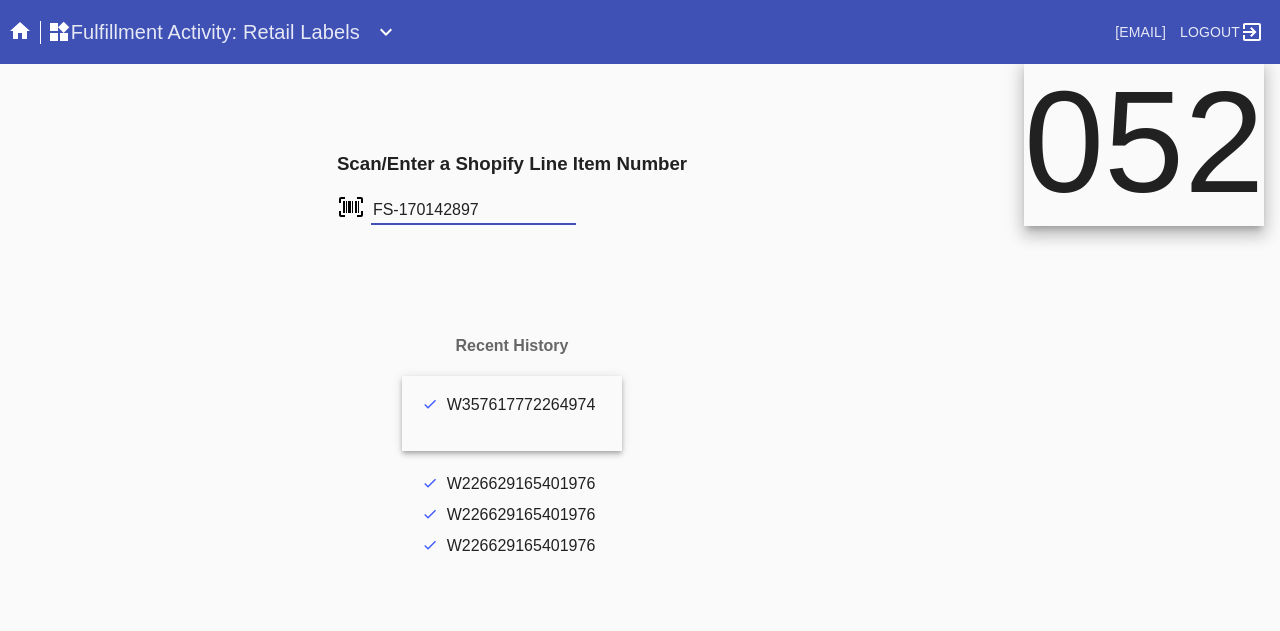 type on "FS-170142897" 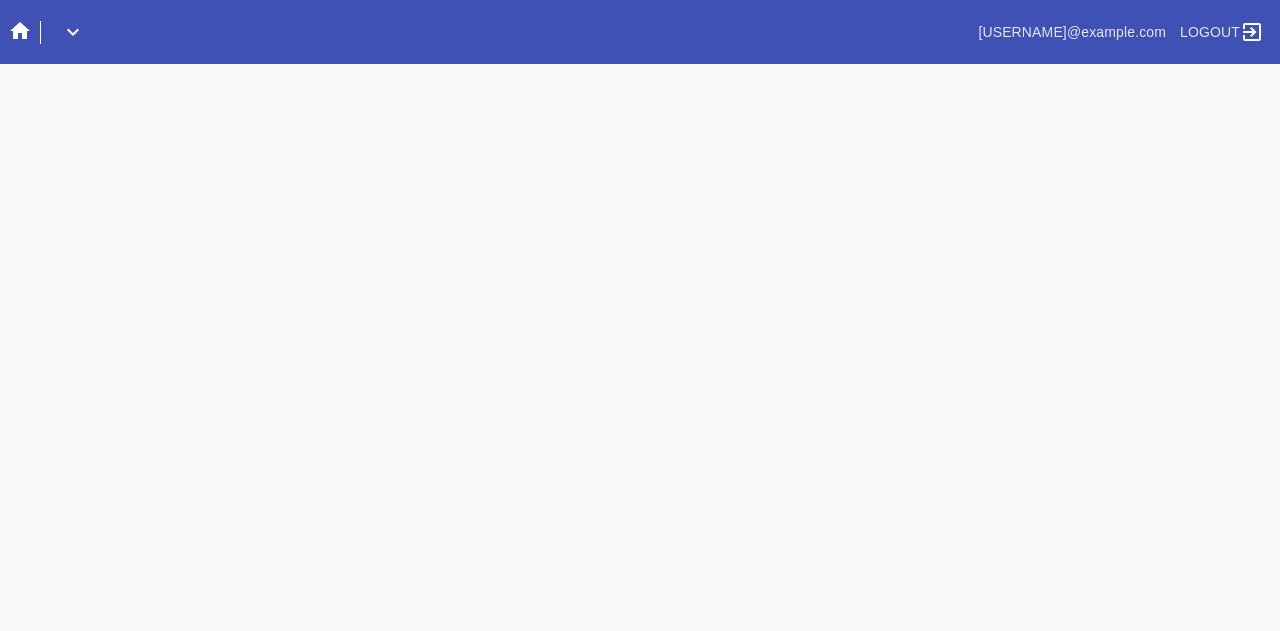 scroll, scrollTop: 0, scrollLeft: 0, axis: both 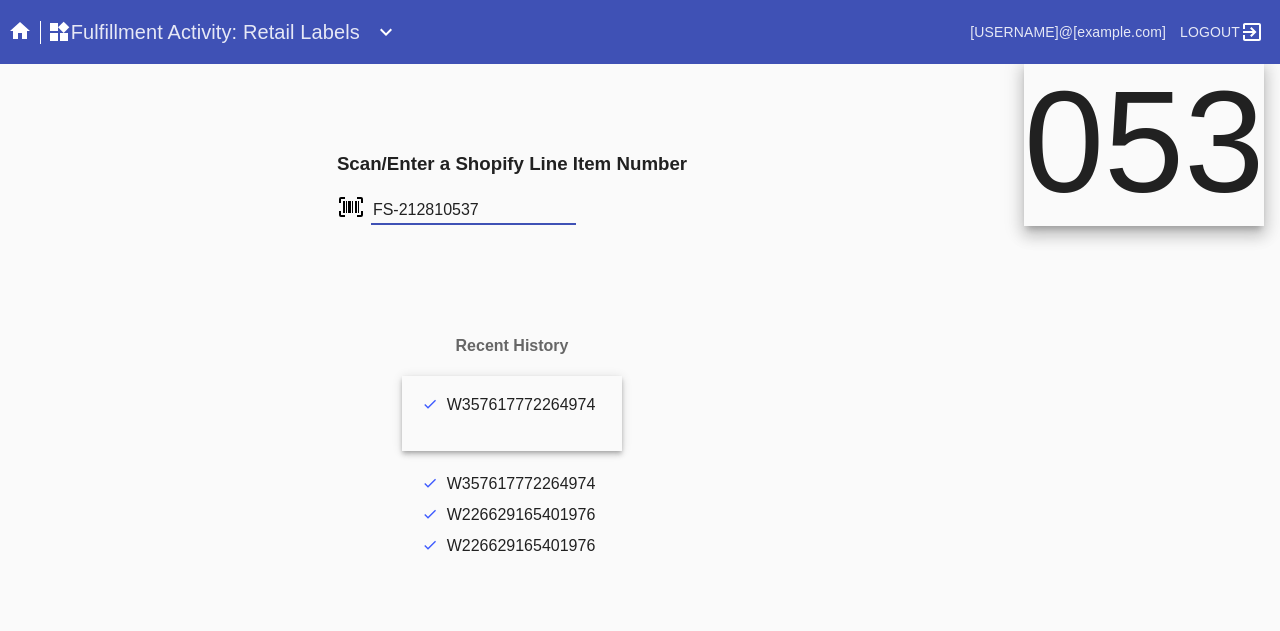 type on "FS-212810537" 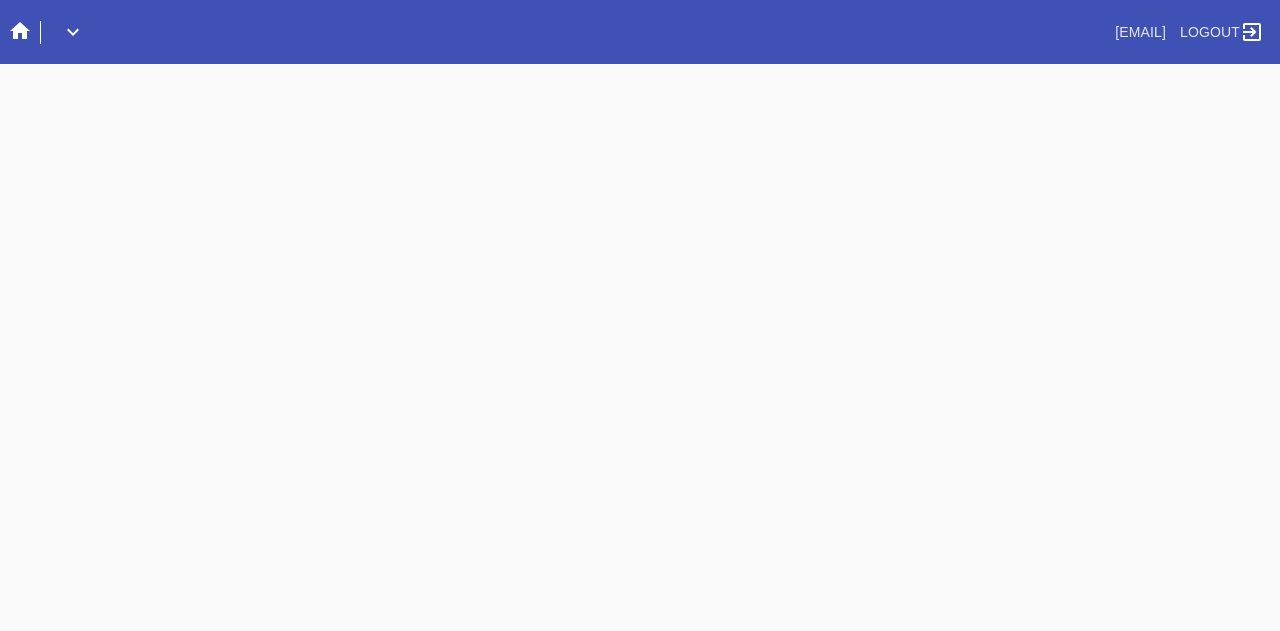 scroll, scrollTop: 0, scrollLeft: 0, axis: both 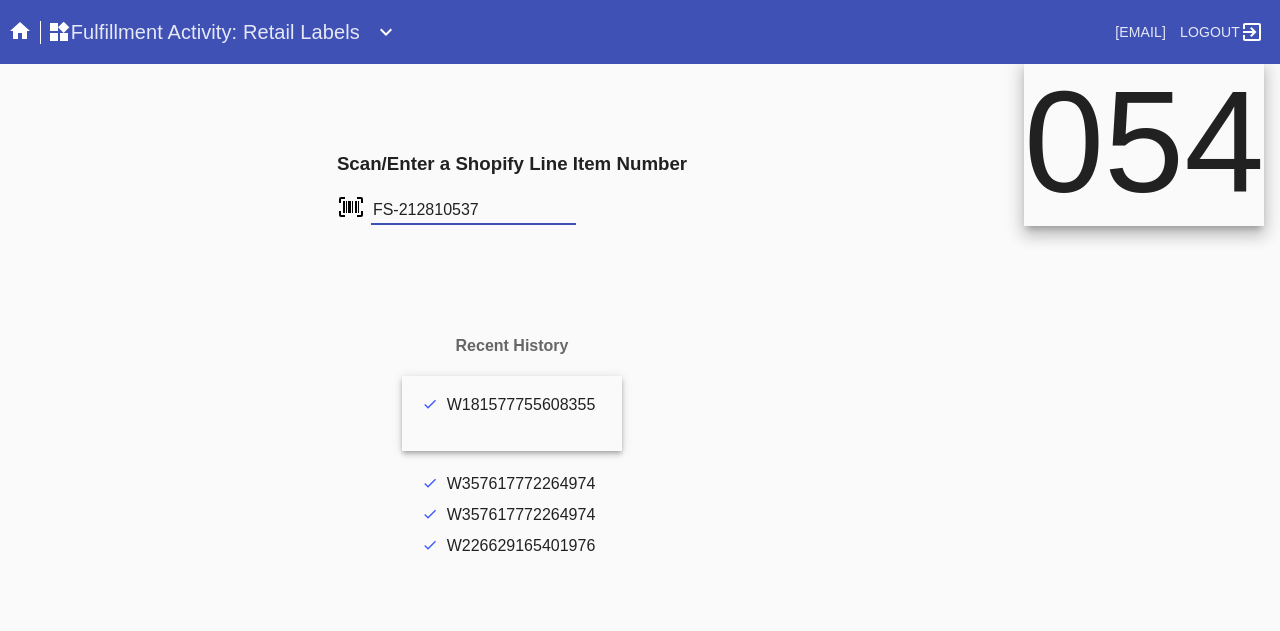 type on "FS-212810537" 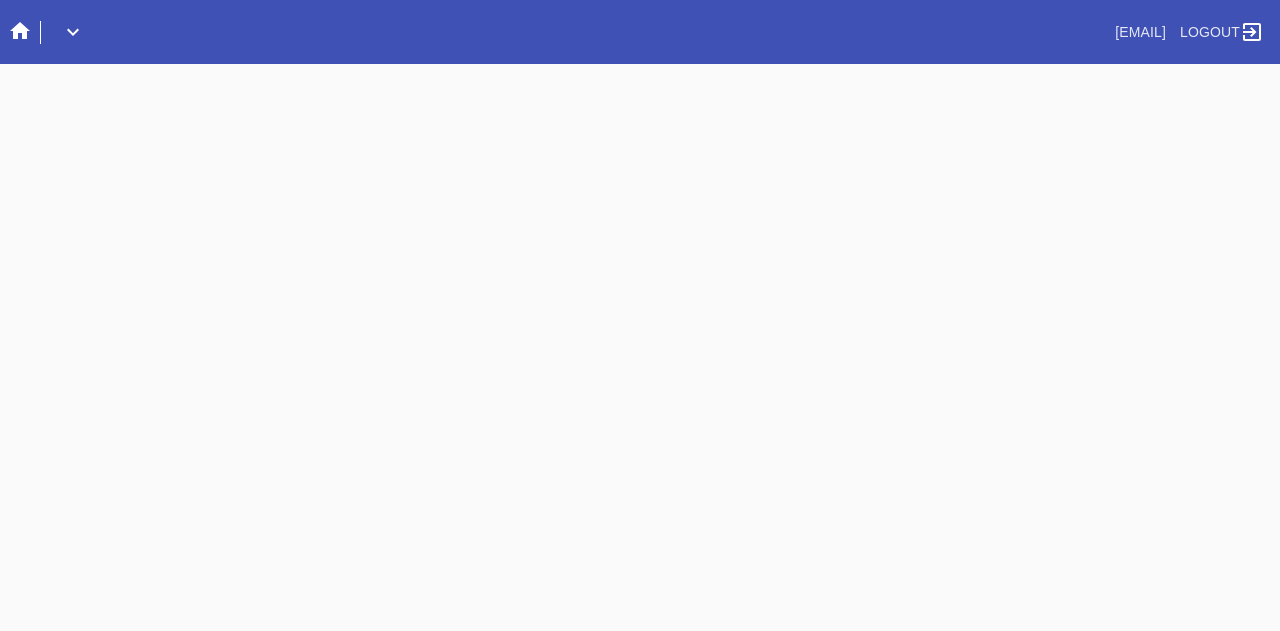 scroll, scrollTop: 0, scrollLeft: 0, axis: both 